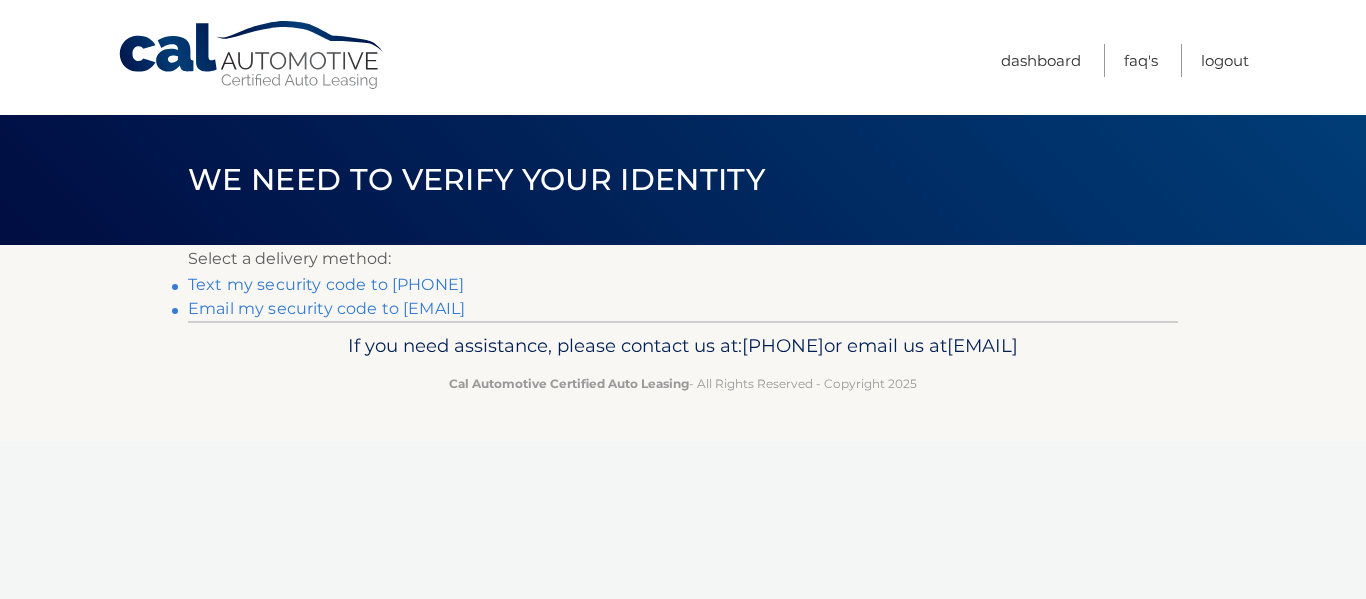 scroll, scrollTop: 0, scrollLeft: 0, axis: both 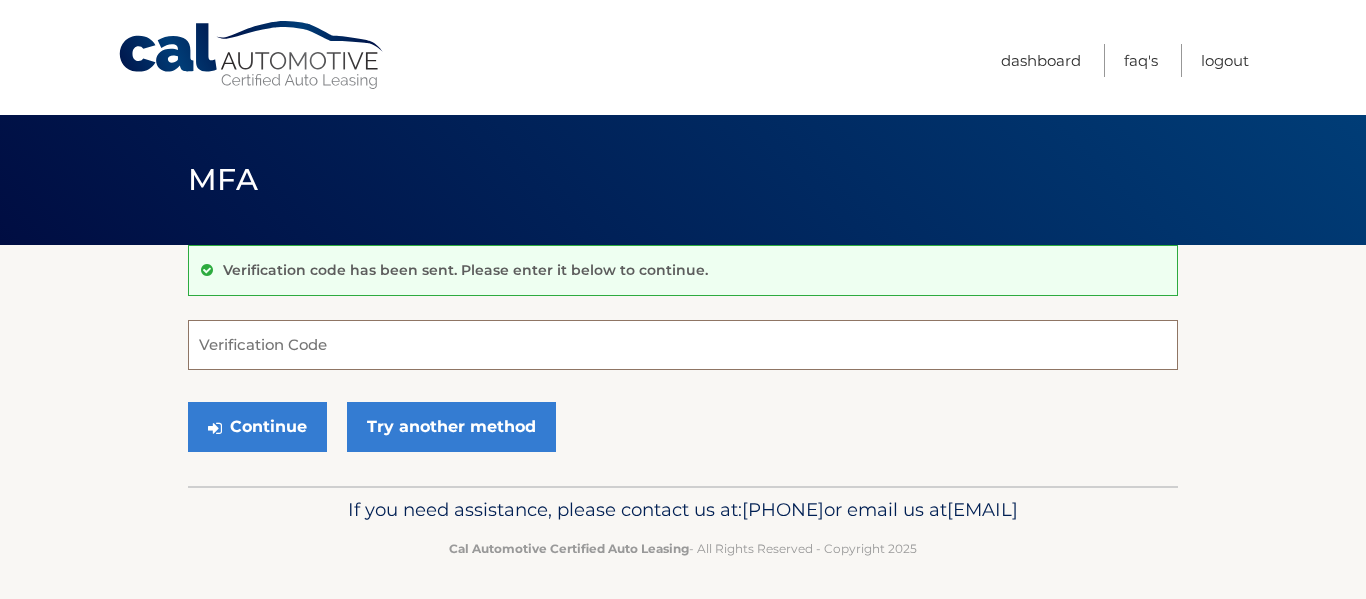 click on "Verification Code" at bounding box center (683, 345) 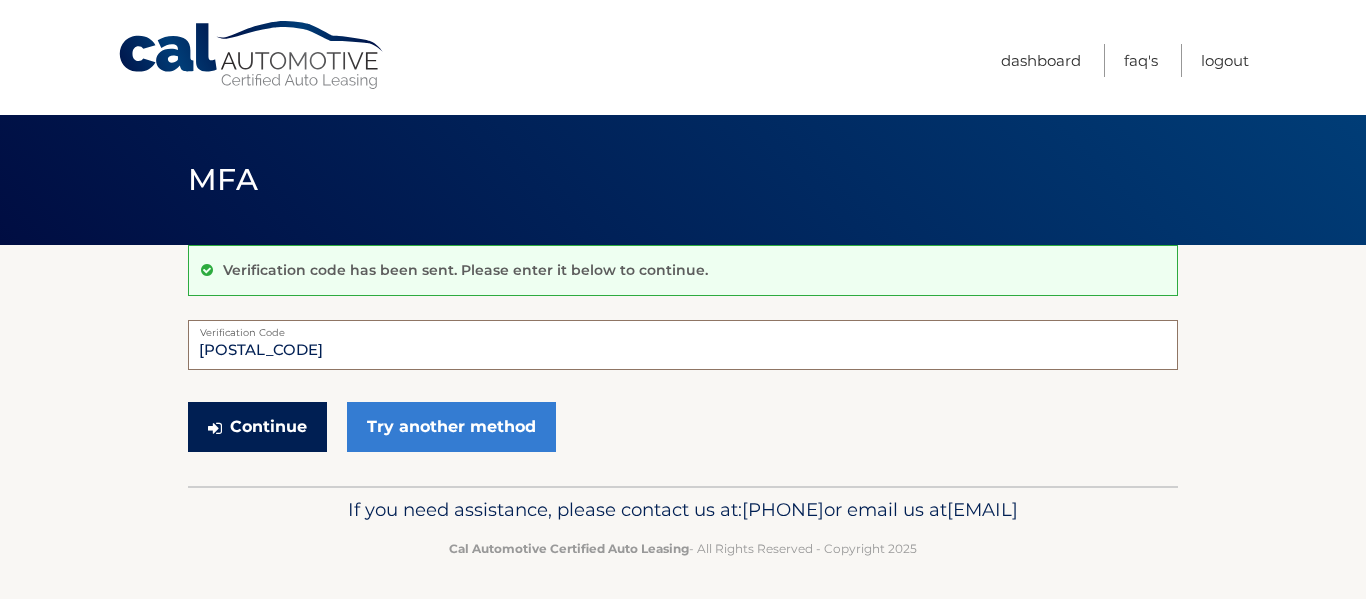 type on "750646" 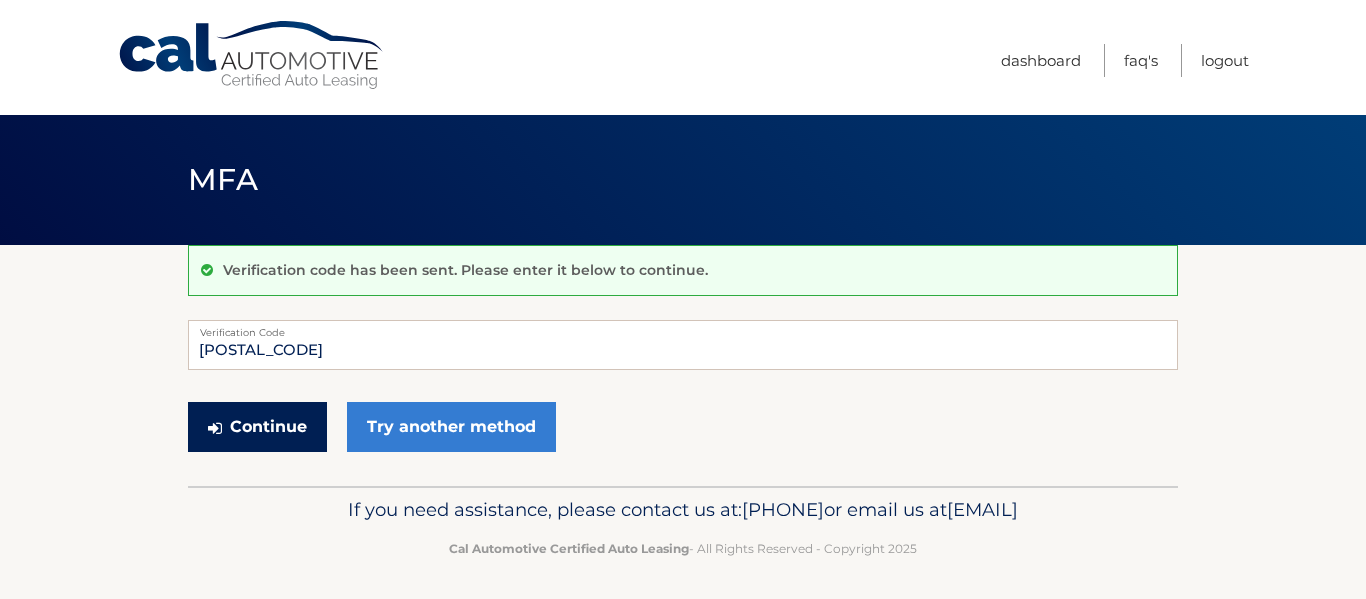 click on "Continue" at bounding box center [257, 427] 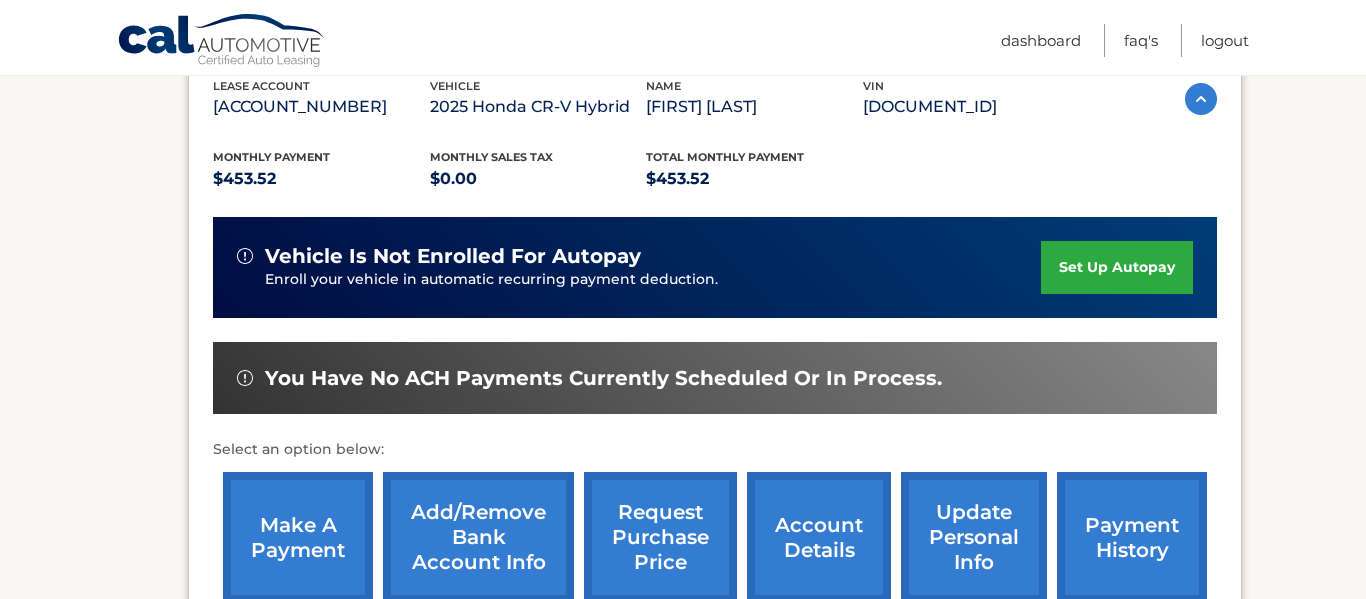 scroll, scrollTop: 613, scrollLeft: 0, axis: vertical 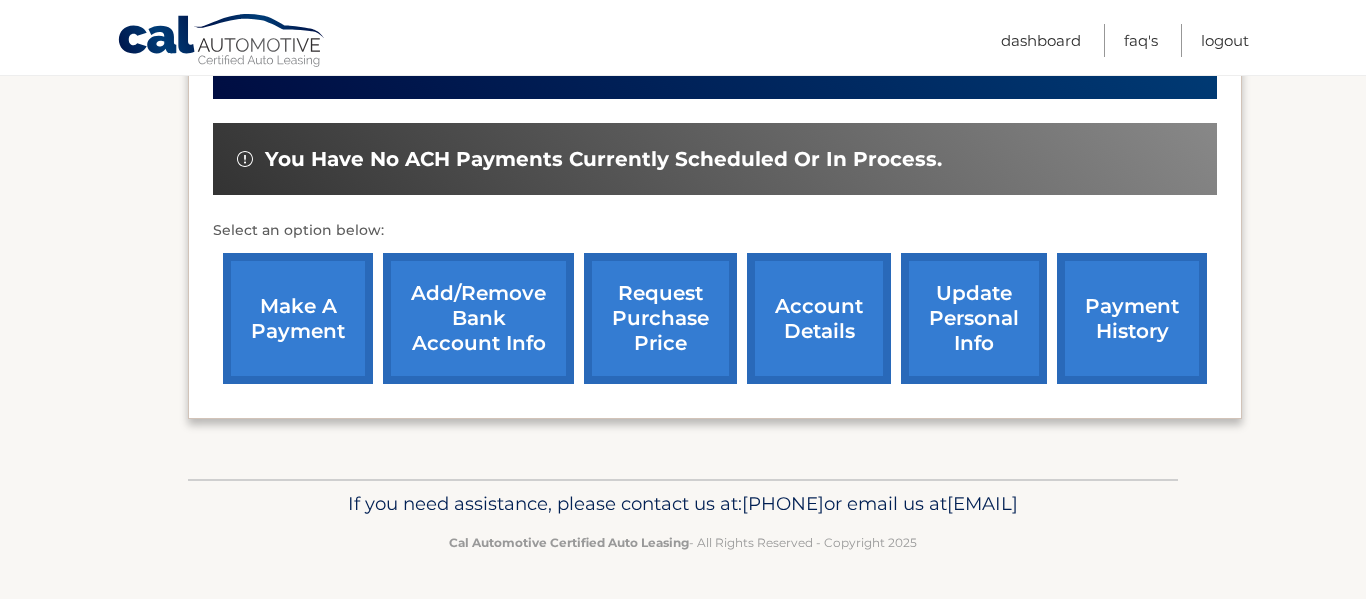 click on "make a payment" at bounding box center (298, 318) 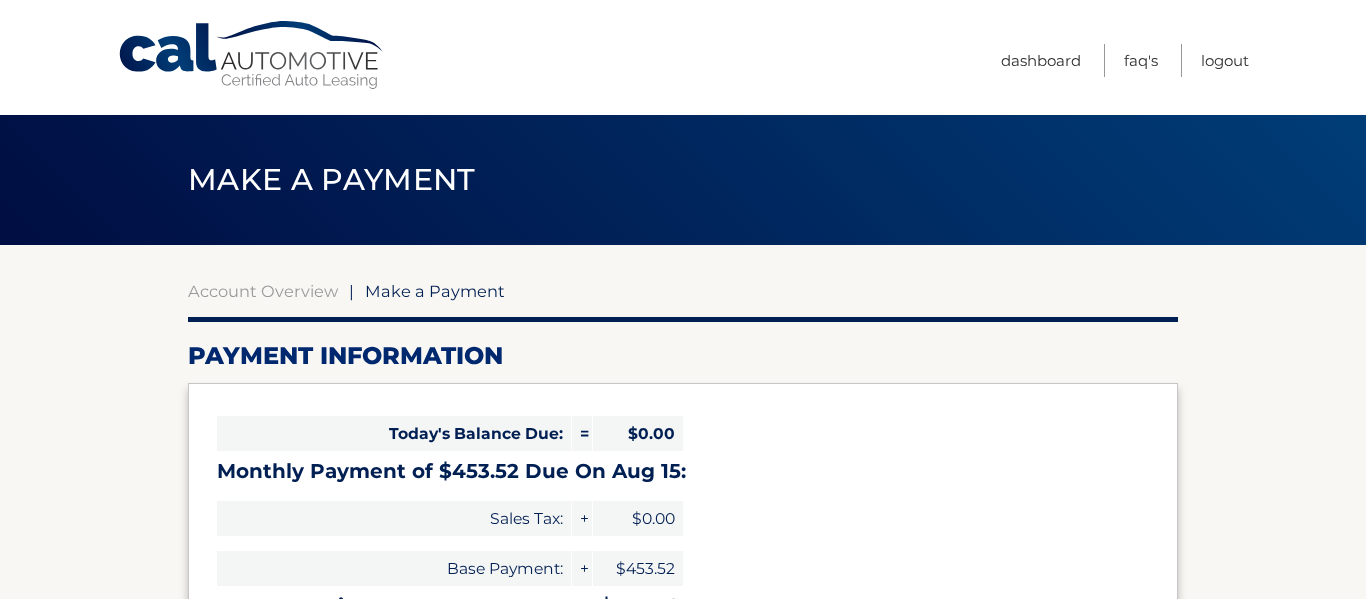 select on "MGI4YTA1NDQtYTY4MS00MmI4LWEzODMtN2Y4MGNlMzNmZmRi" 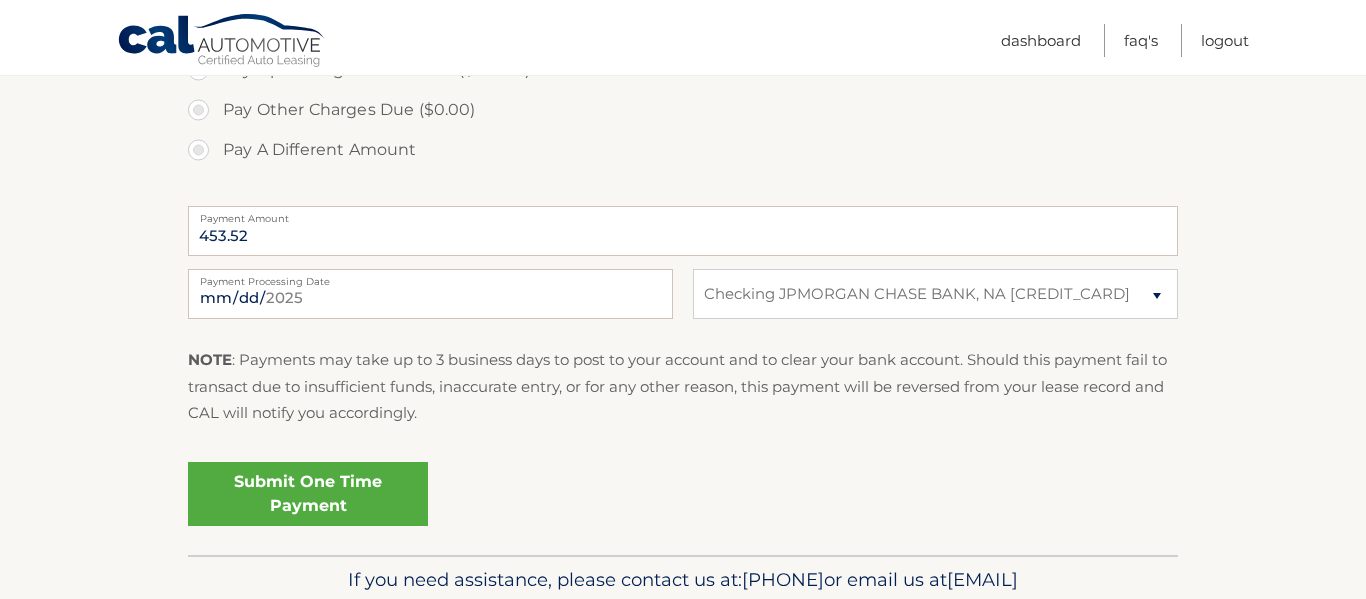 scroll, scrollTop: 723, scrollLeft: 0, axis: vertical 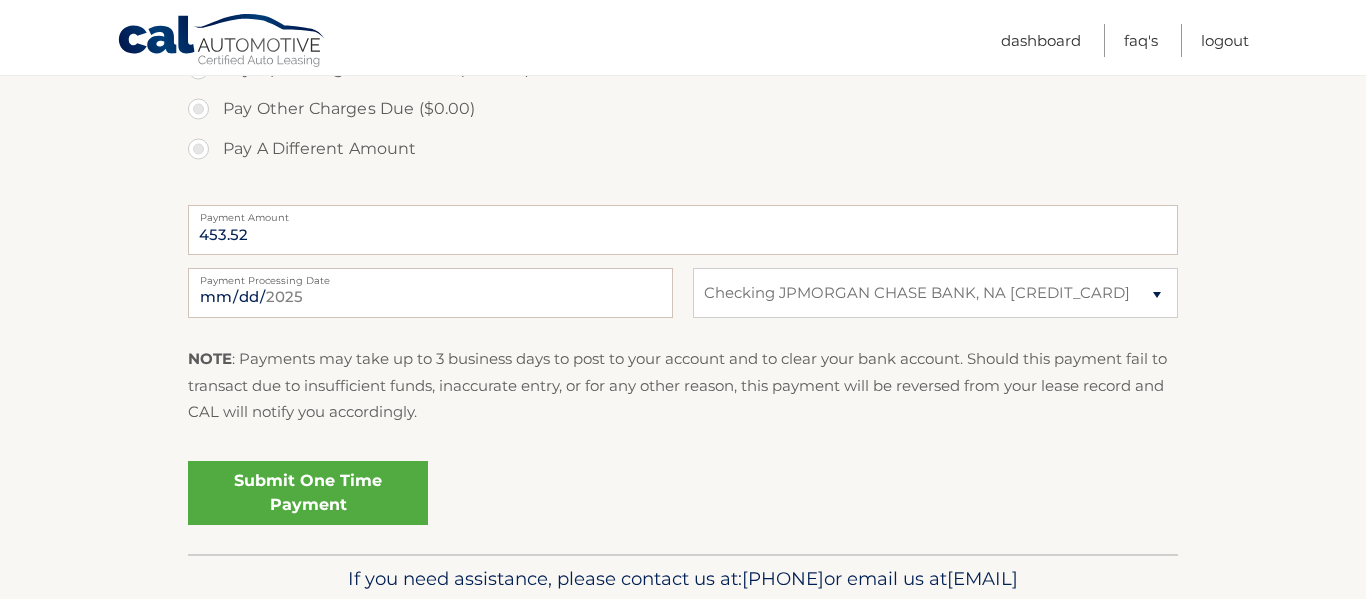 click on "Pay A Different Amount" at bounding box center [683, 149] 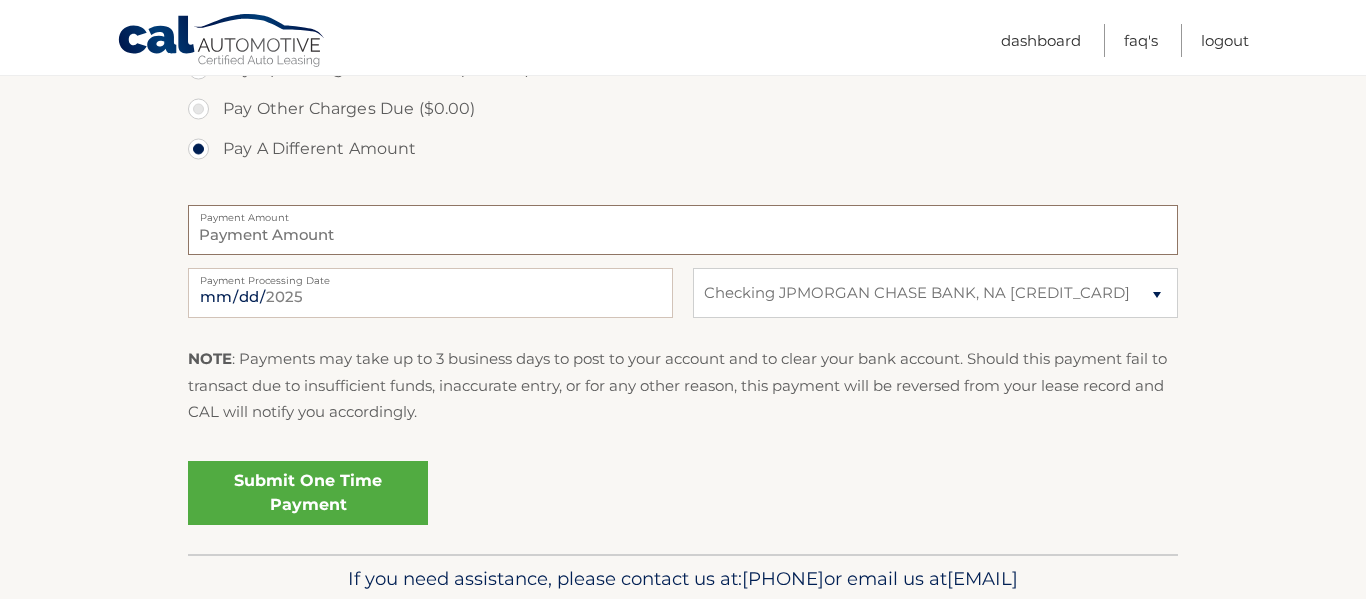 click on "Payment Amount" at bounding box center (683, 230) 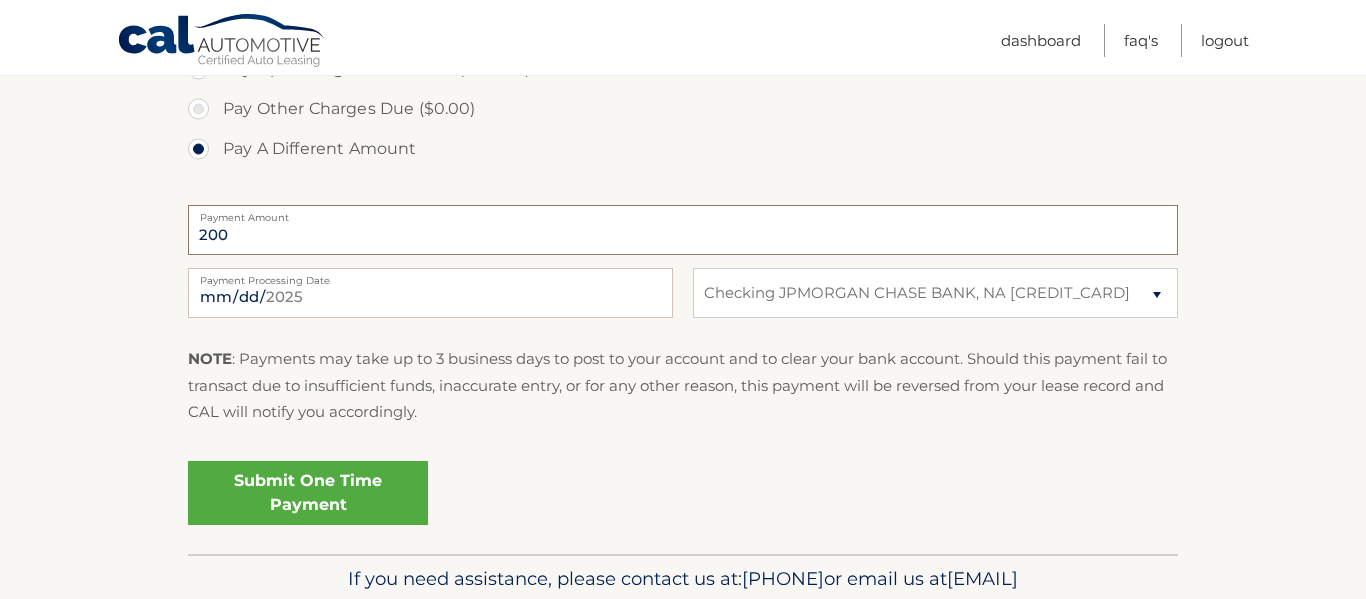 type on "200" 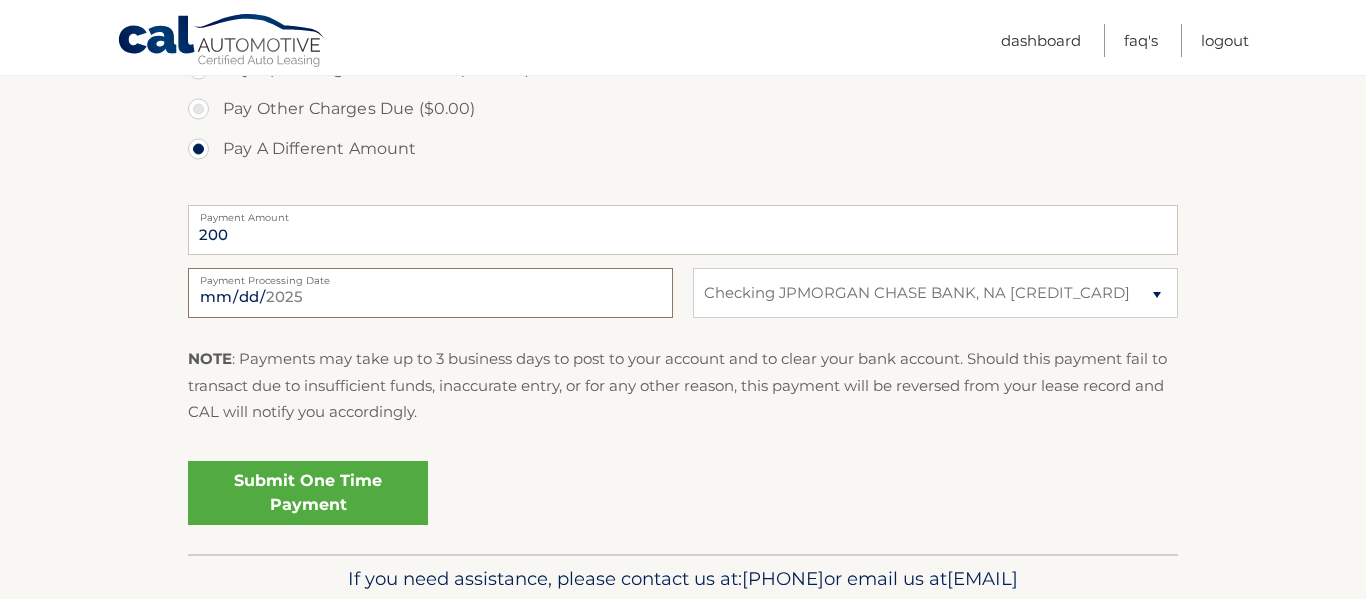 click on "2025-08-02" at bounding box center [430, 293] 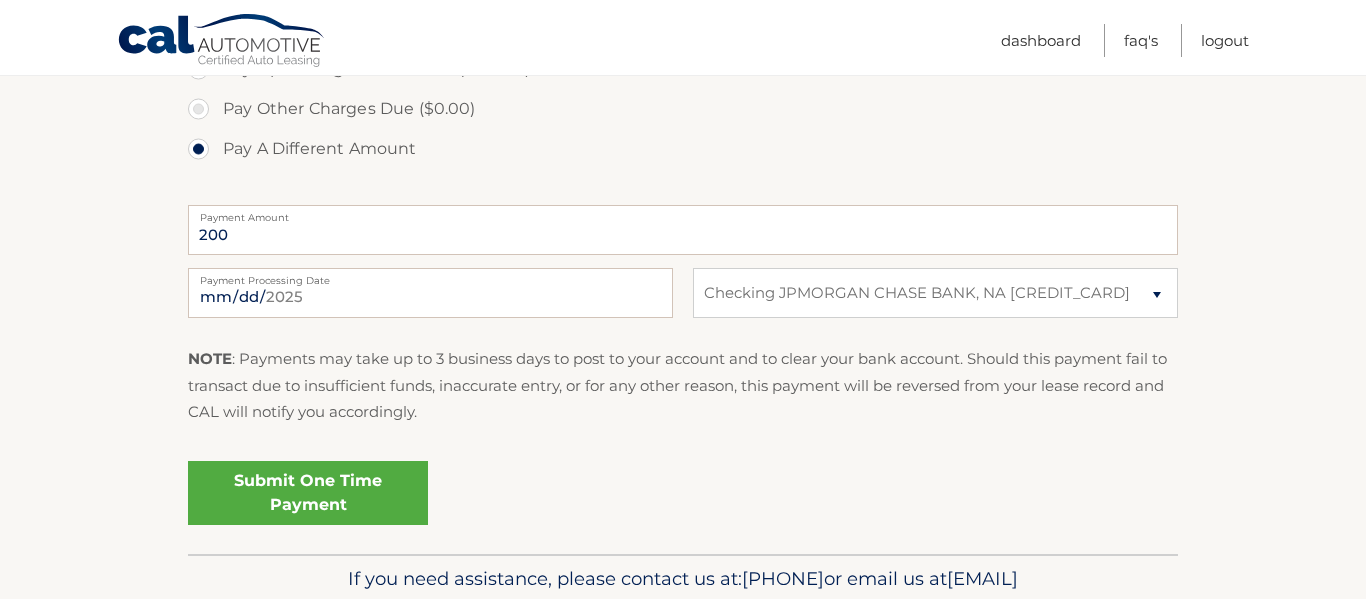 click on "Account Overview
|
Make a Payment
Payment Information
Today's Balance Due: = $0.00
Monthly Payment of $453.52 Due On Aug 15:
Sales Tax: + $0.00
Base Payment: + $453.52
Pay Upcoming Amount Due Aug 15: $453.52
200" at bounding box center (683, 38) 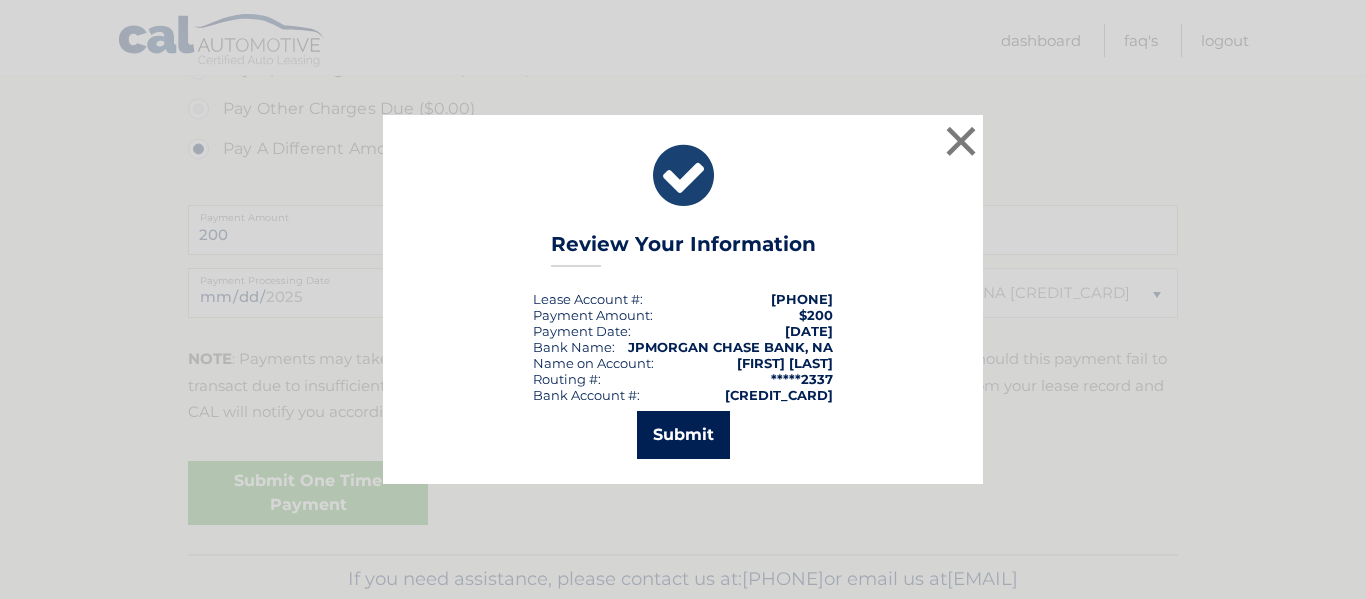click on "Submit" at bounding box center [683, 435] 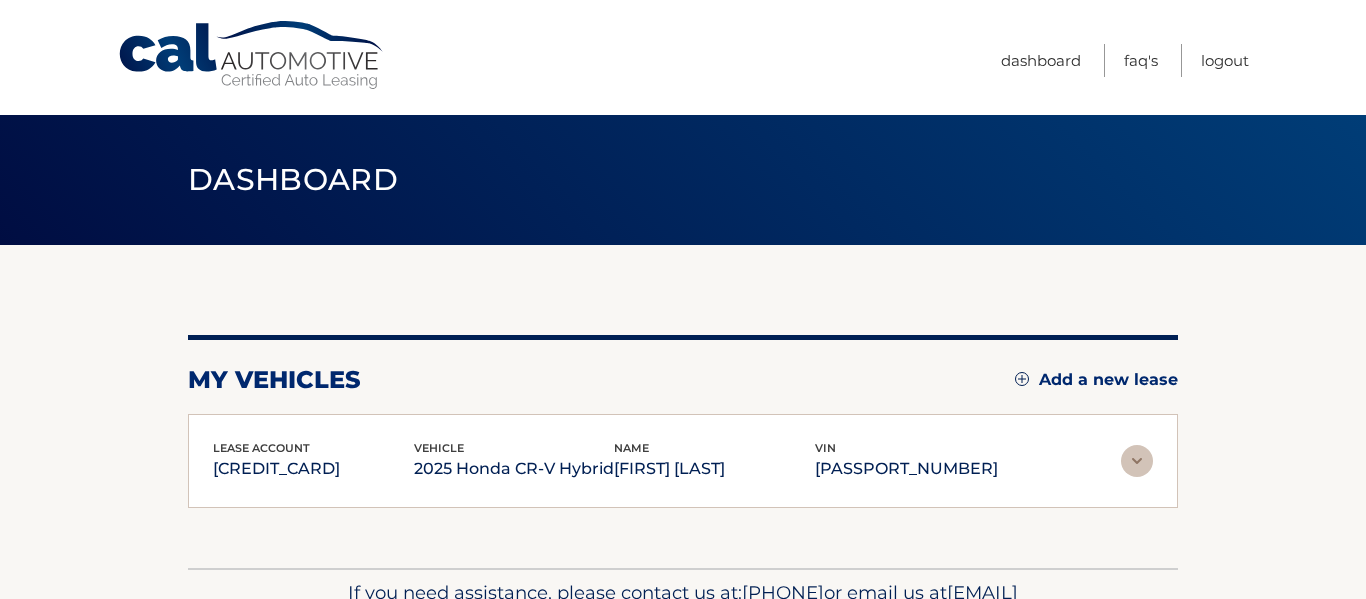 scroll, scrollTop: 0, scrollLeft: 0, axis: both 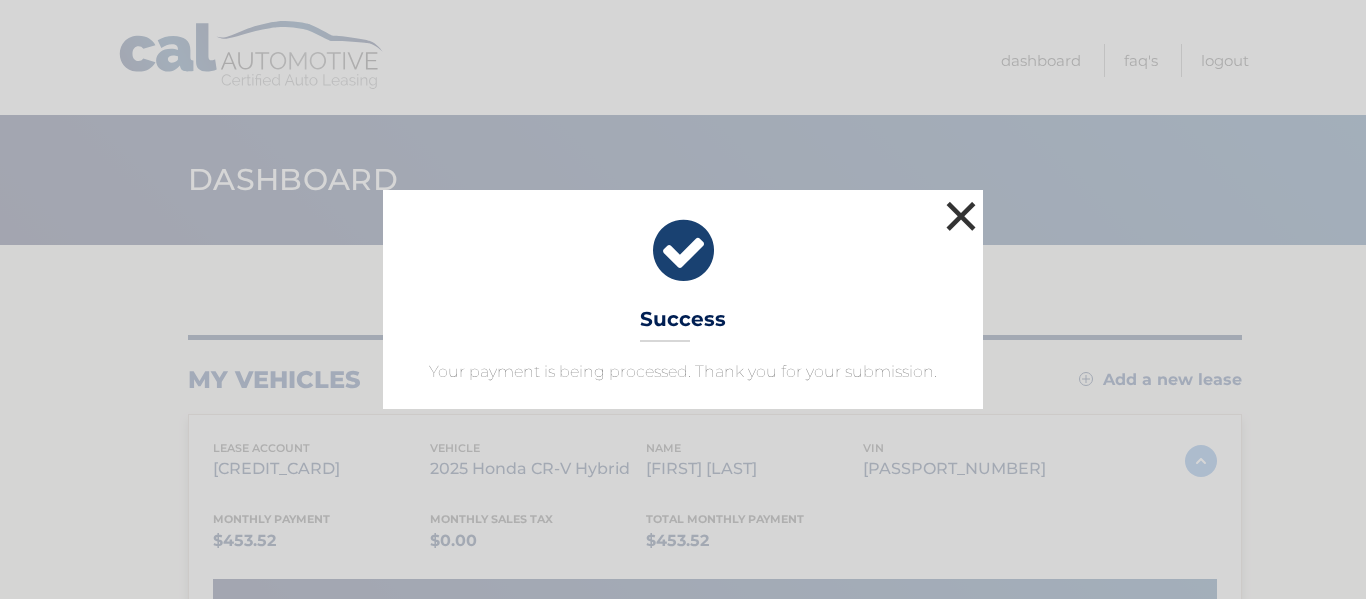 click on "×" at bounding box center [961, 216] 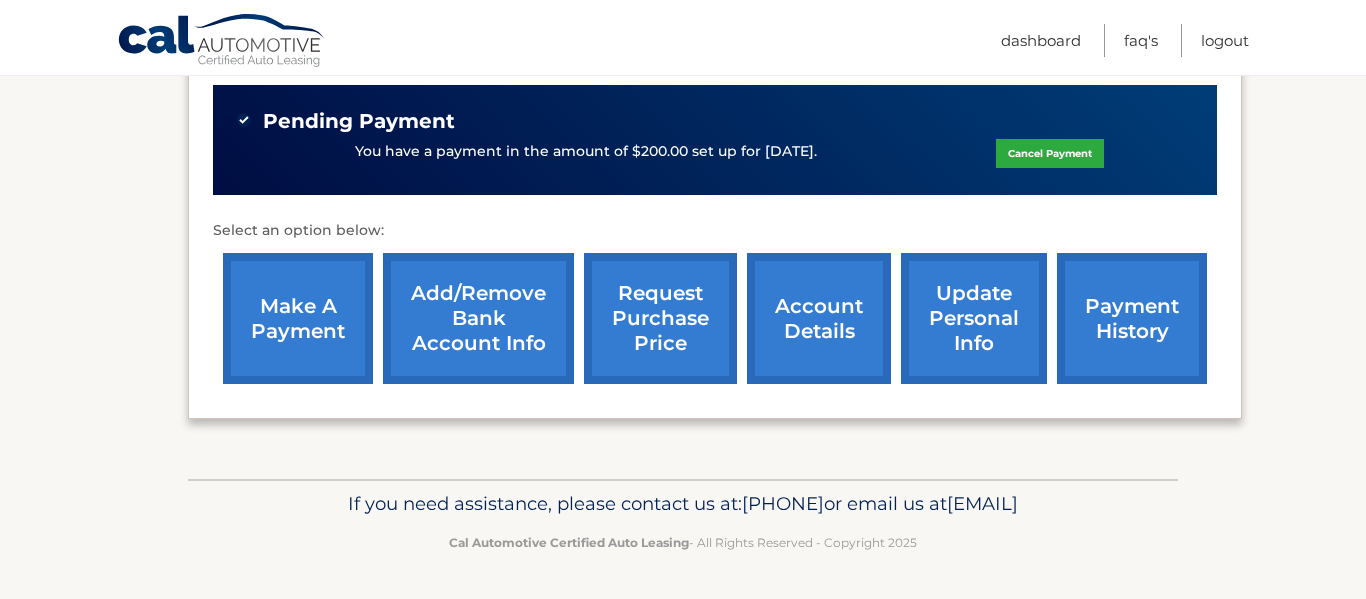 scroll, scrollTop: 651, scrollLeft: 0, axis: vertical 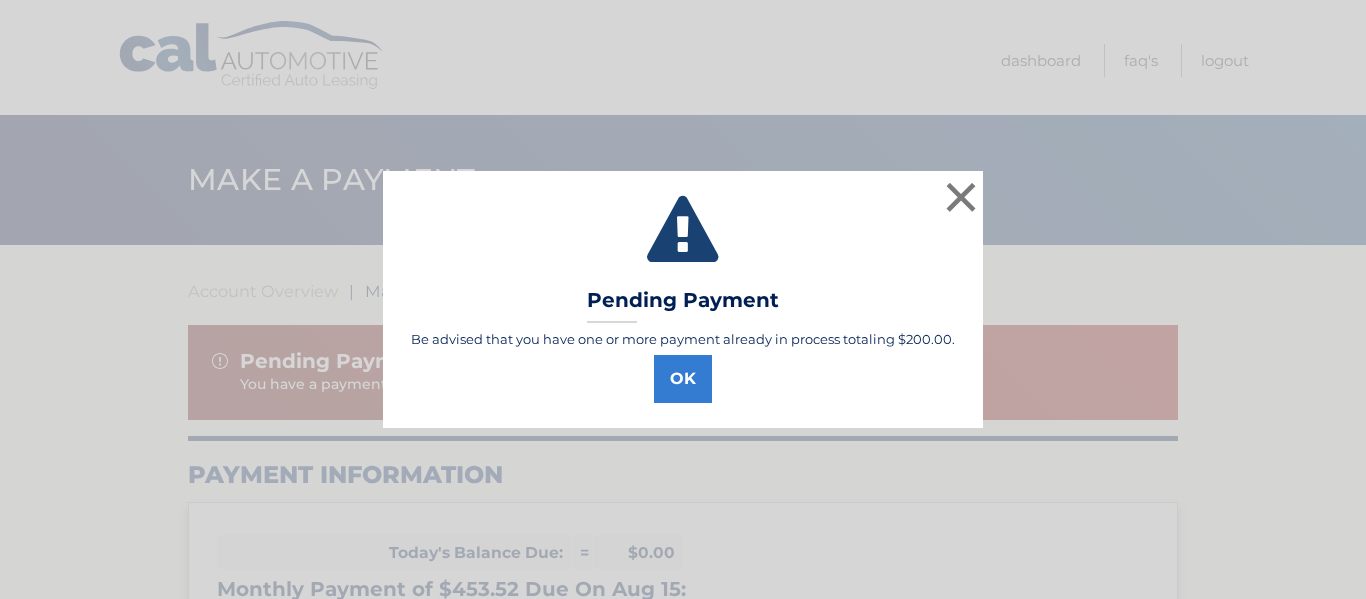 select on "MGI4YTA1NDQtYTY4MS00MmI4LWEzODMtN2Y4MGNlMzNmZmRi" 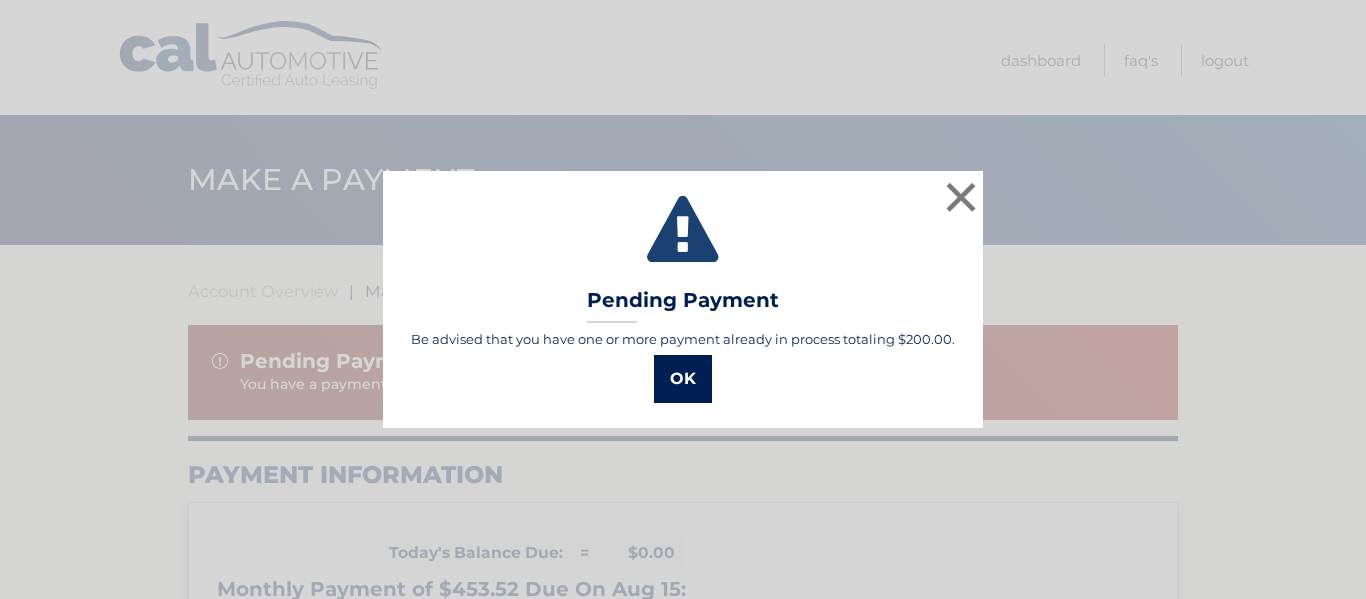 click on "OK" at bounding box center [683, 379] 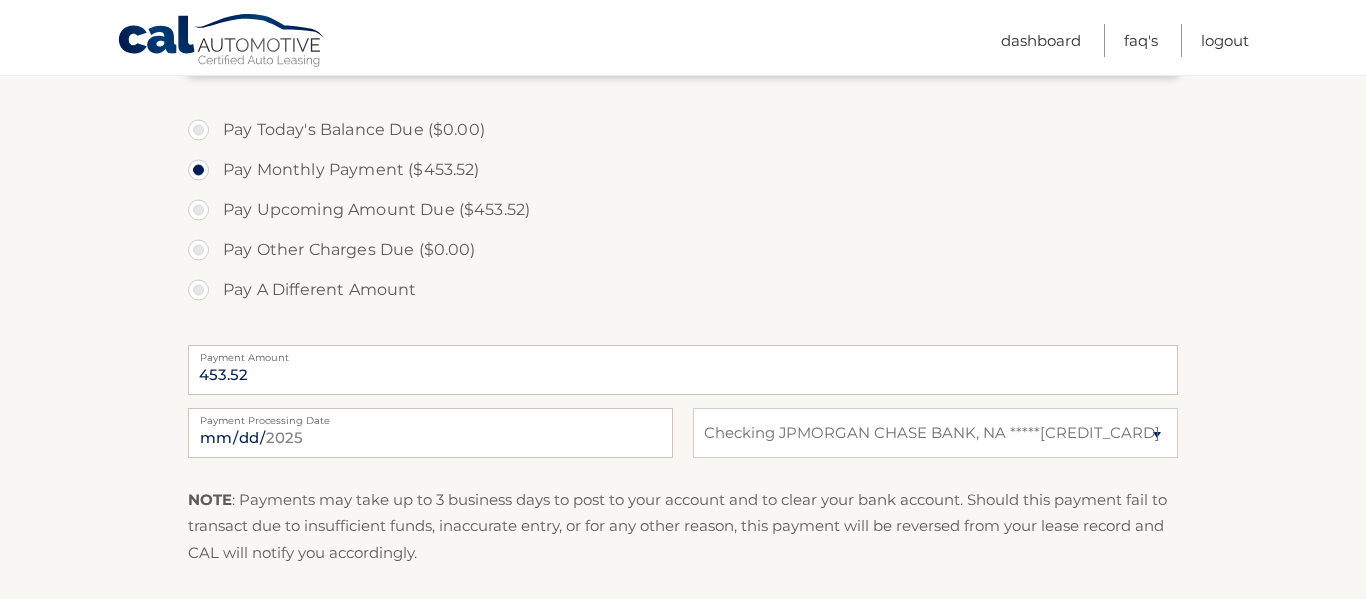 scroll, scrollTop: 700, scrollLeft: 0, axis: vertical 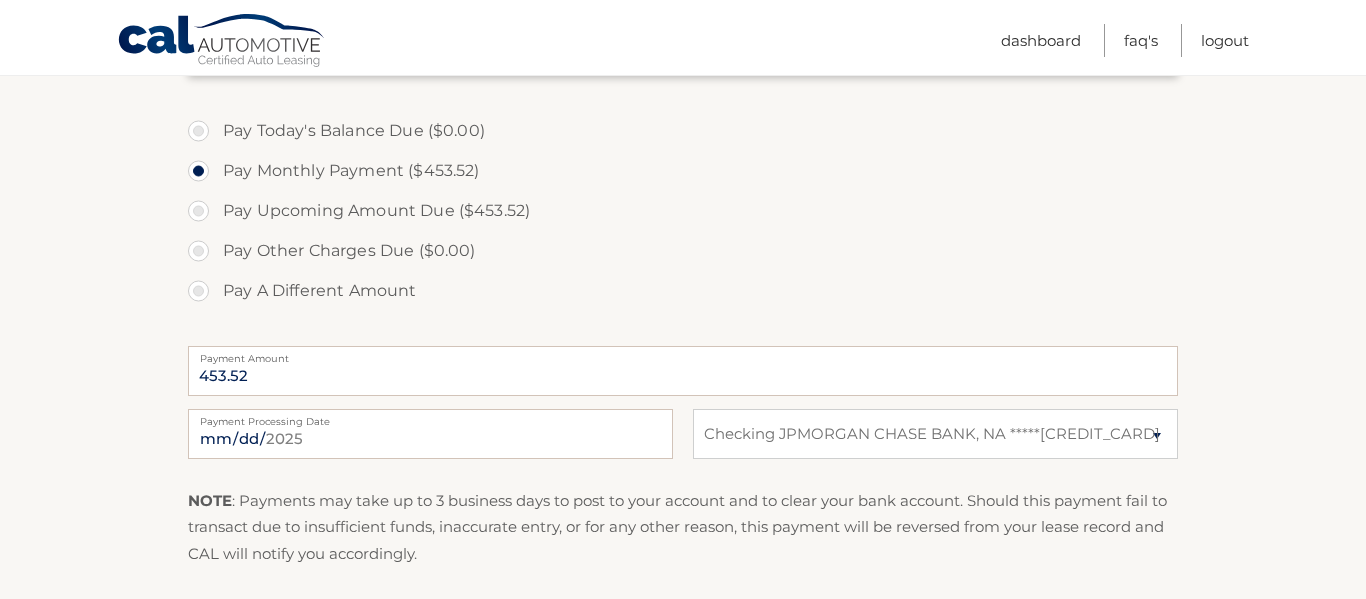 click on "Pay A Different Amount" at bounding box center (683, 291) 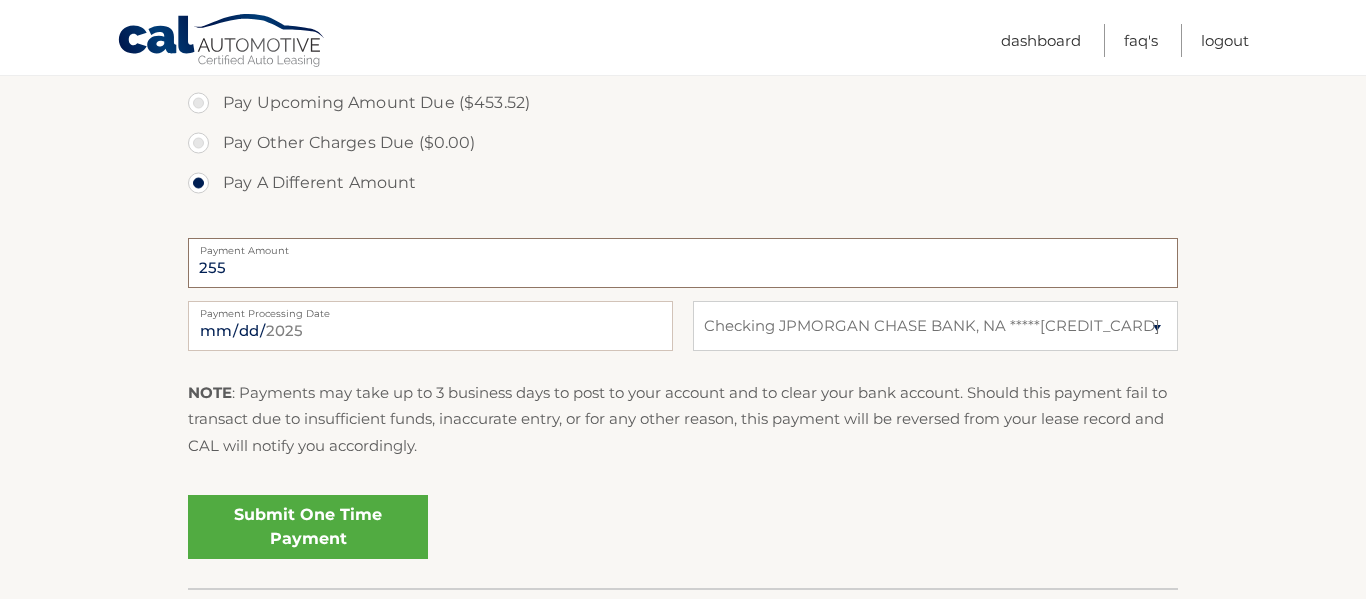 scroll, scrollTop: 818, scrollLeft: 0, axis: vertical 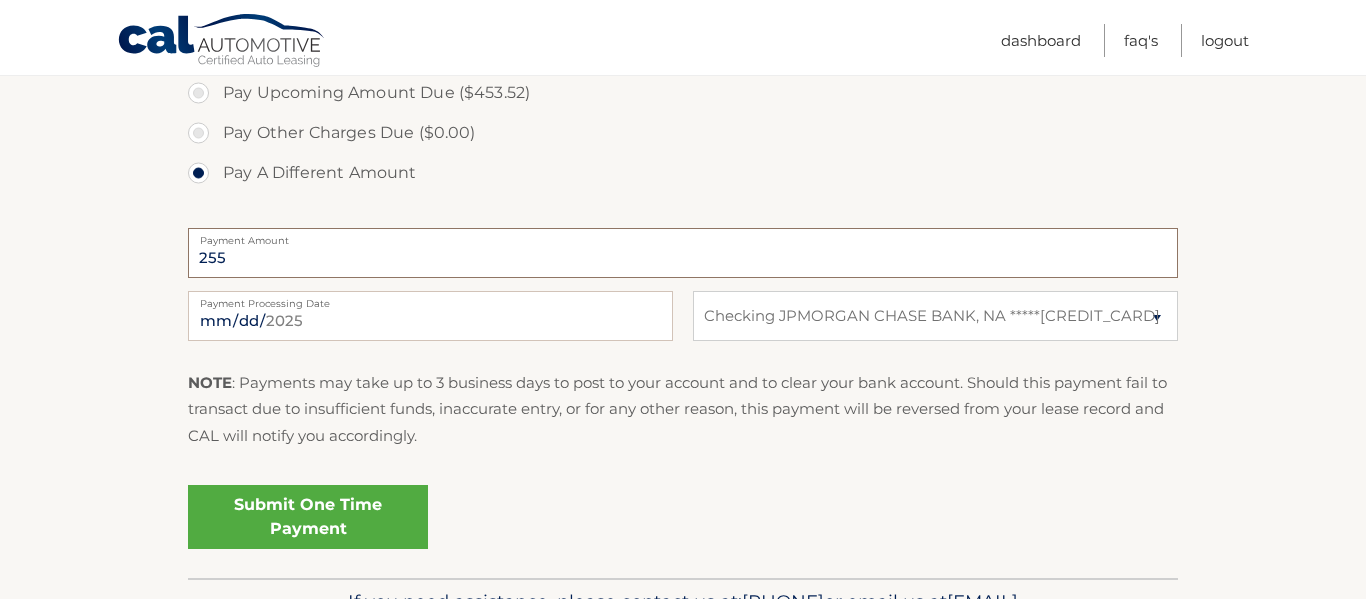 type on "255" 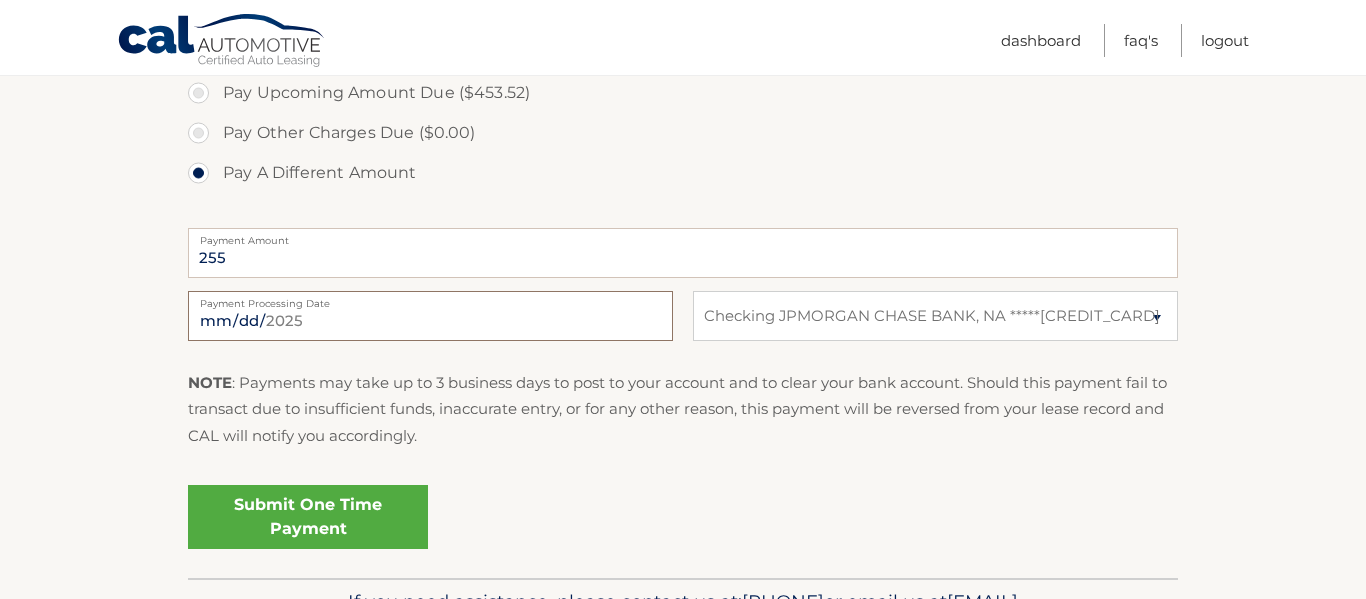 click on "[DATE]" at bounding box center (430, 316) 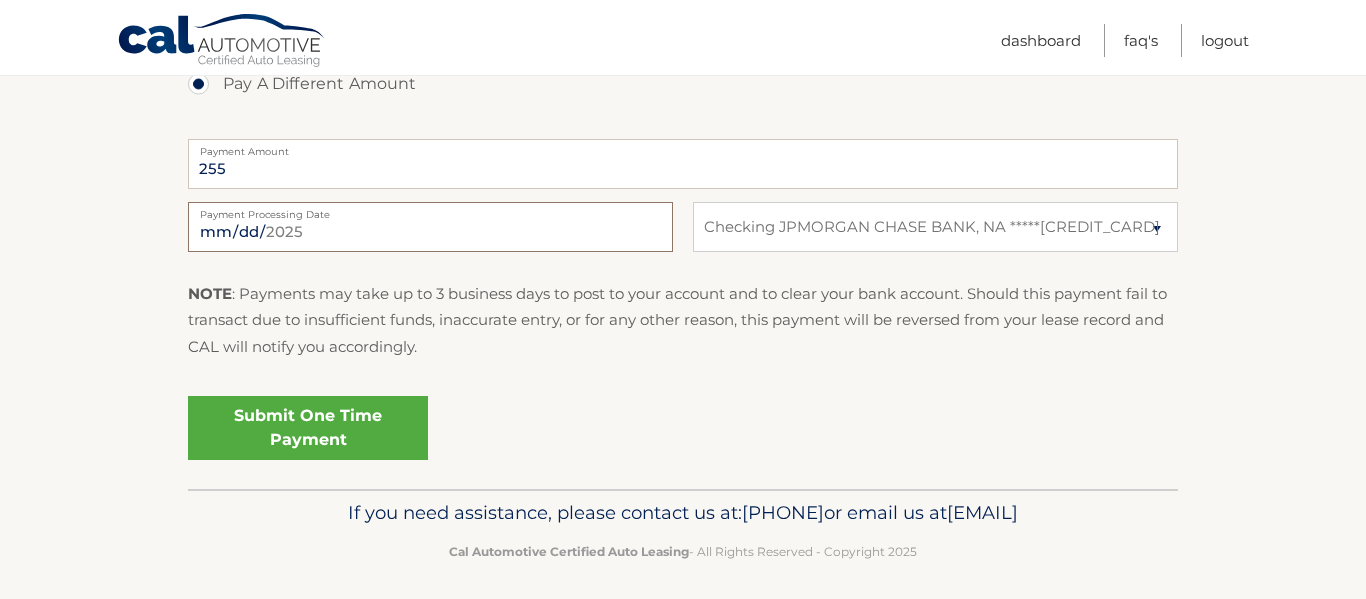 scroll, scrollTop: 909, scrollLeft: 0, axis: vertical 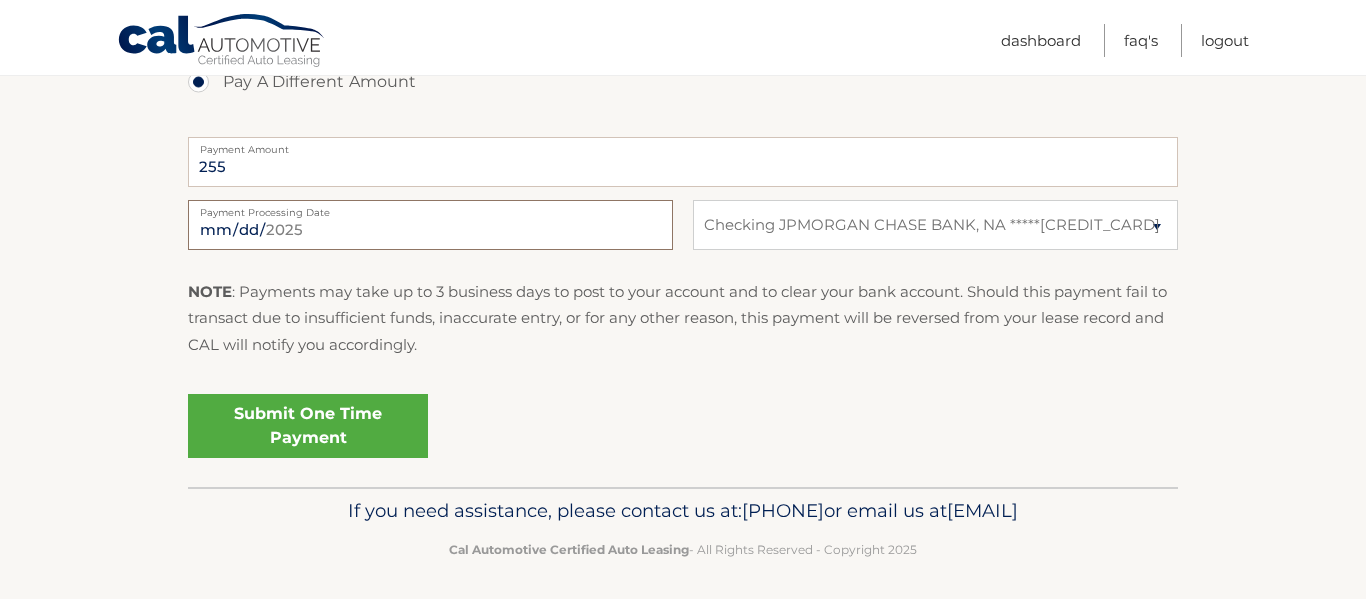 click on "[DATE]" at bounding box center [430, 225] 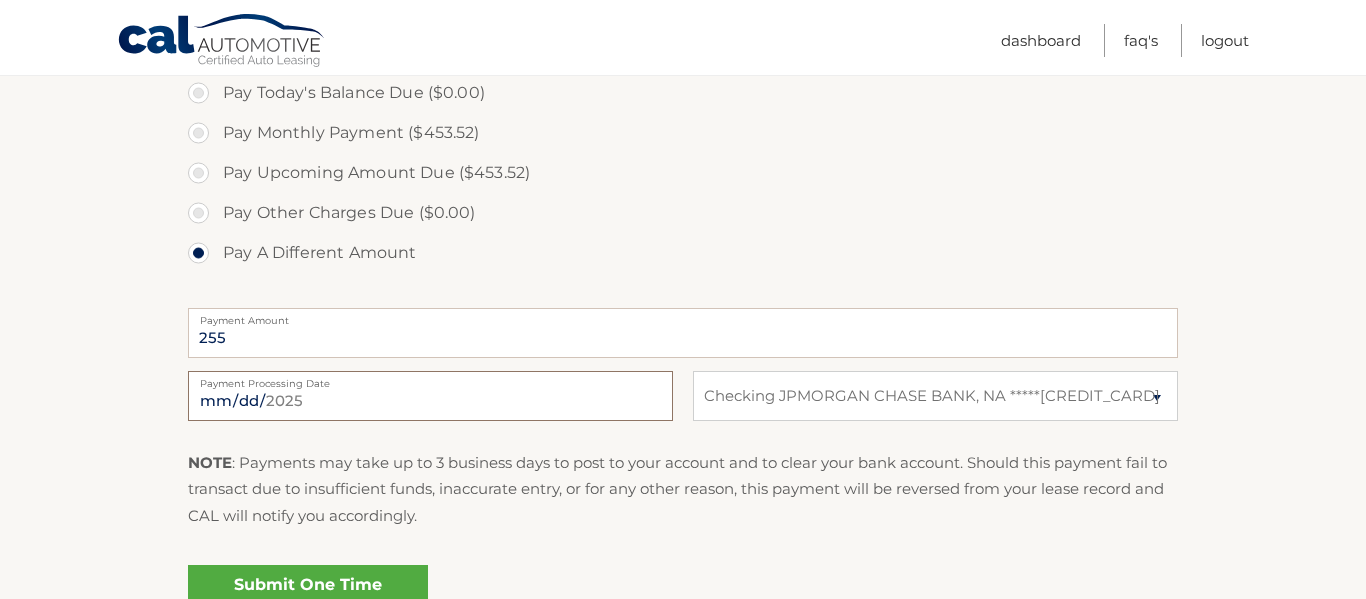 scroll, scrollTop: 948, scrollLeft: 0, axis: vertical 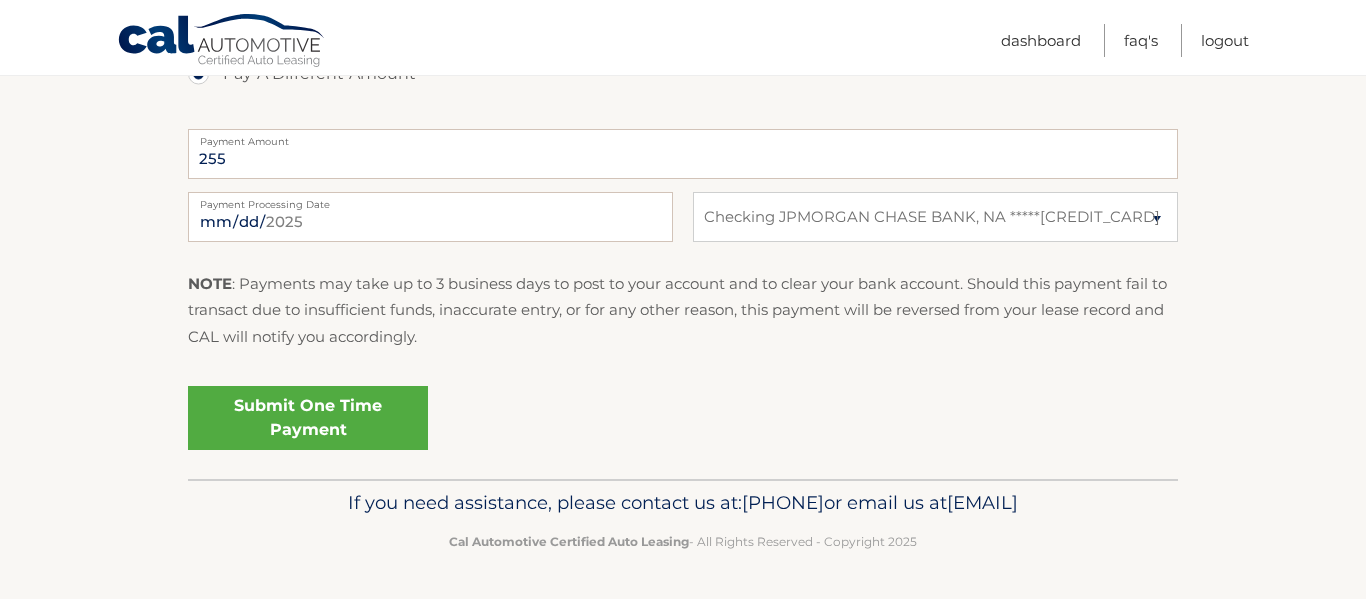 click on "Submit One Time Payment" at bounding box center (308, 418) 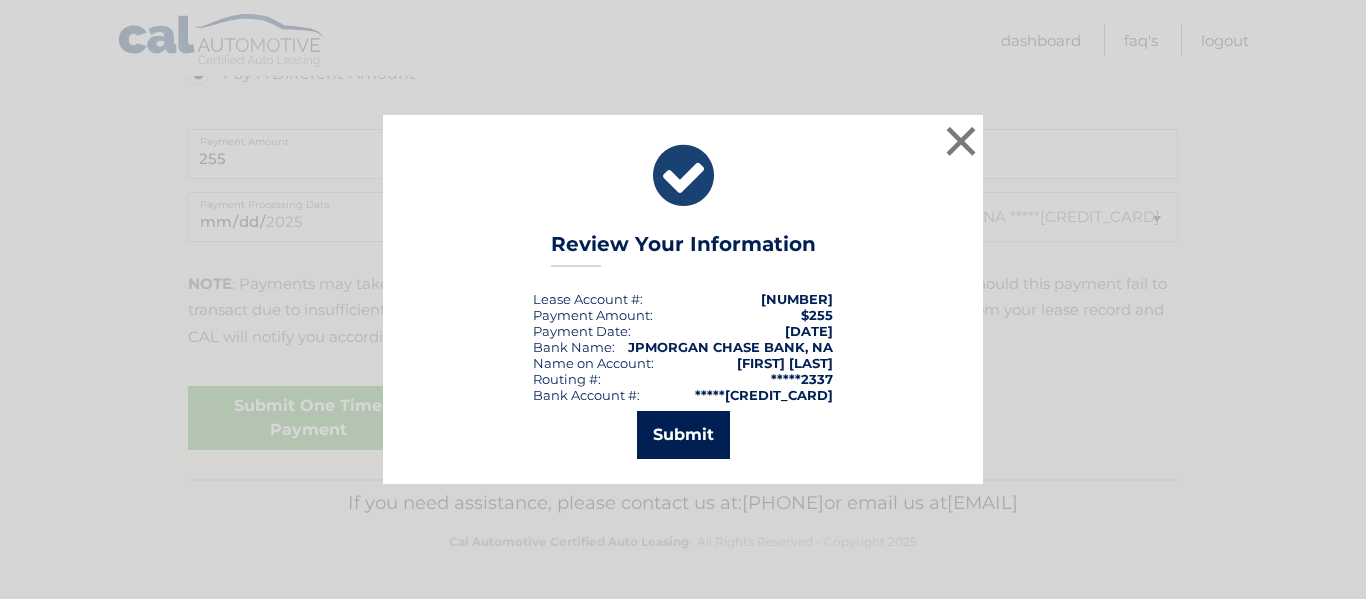 click on "Submit" at bounding box center [683, 435] 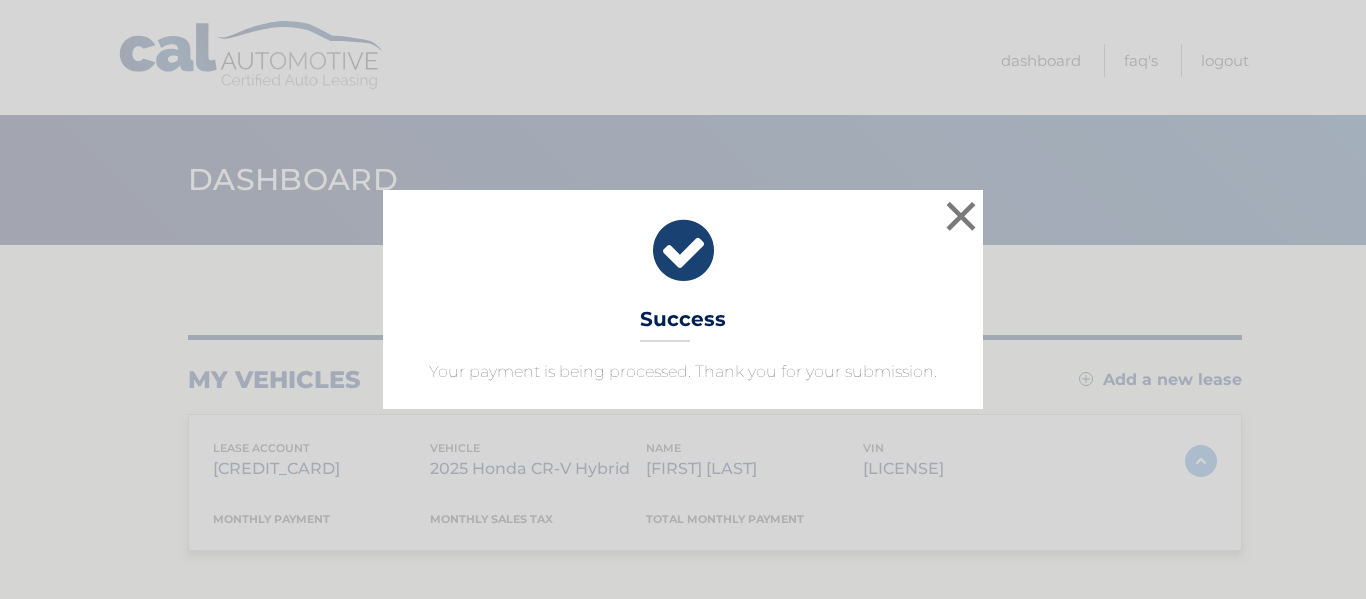 scroll, scrollTop: 0, scrollLeft: 0, axis: both 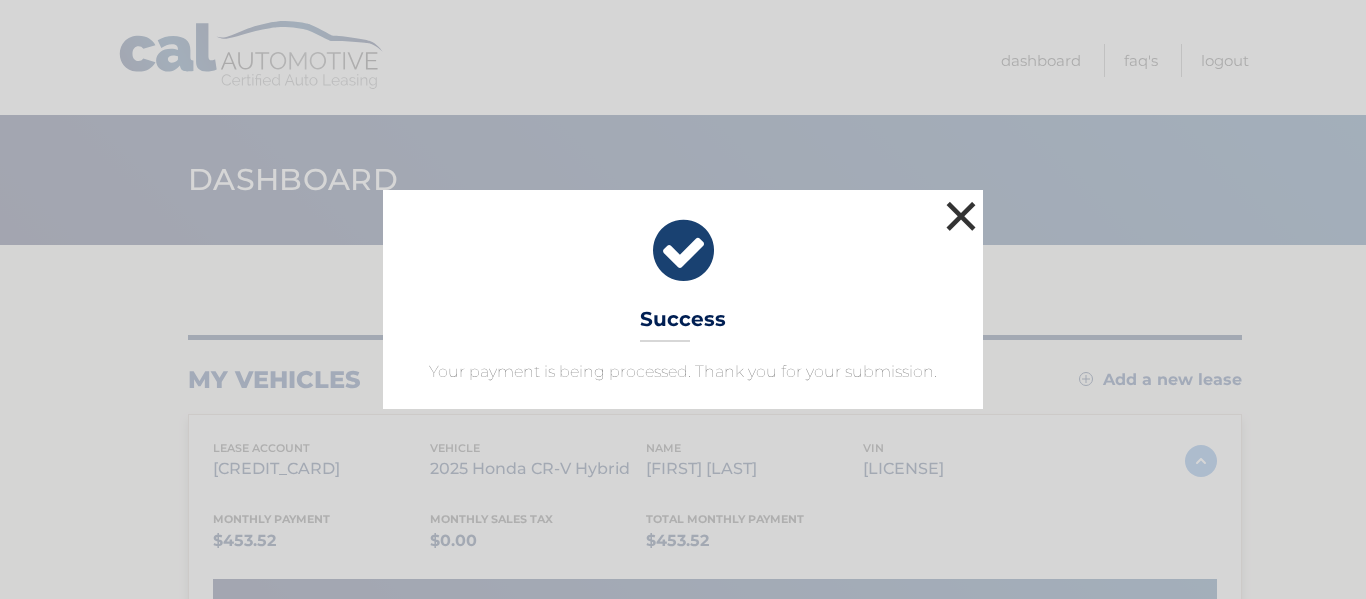 click on "×" at bounding box center [961, 216] 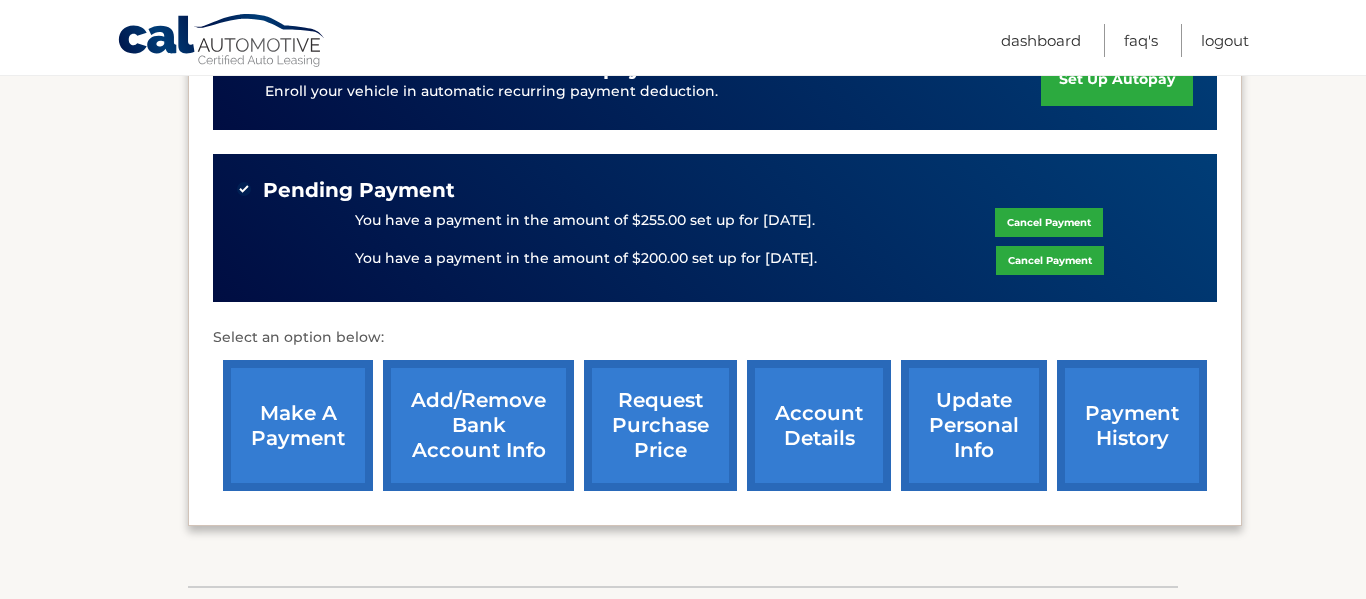 scroll, scrollTop: 0, scrollLeft: 0, axis: both 